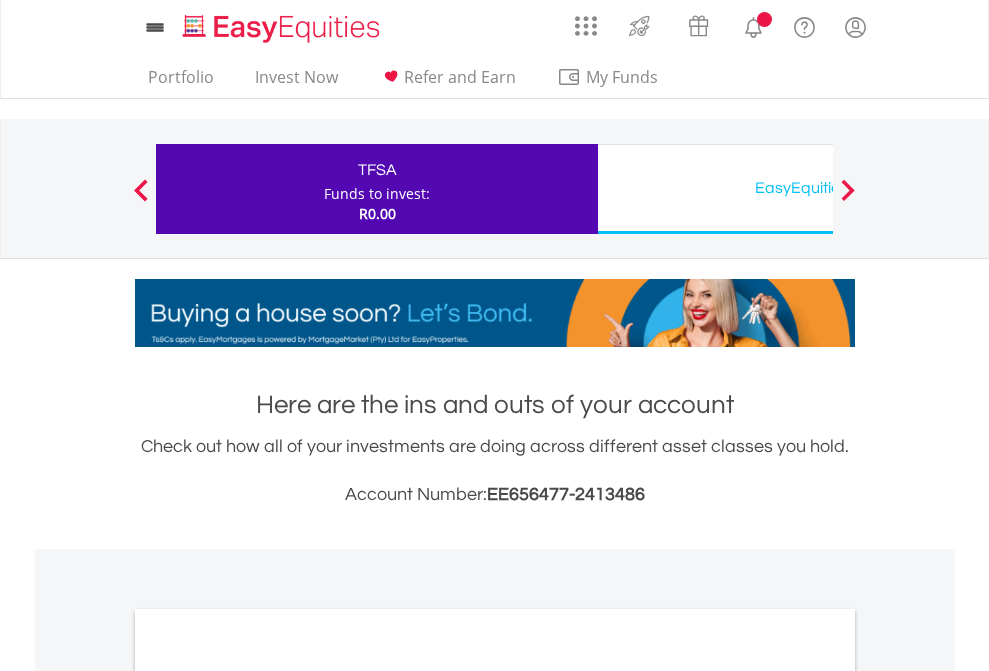 scroll, scrollTop: 0, scrollLeft: 0, axis: both 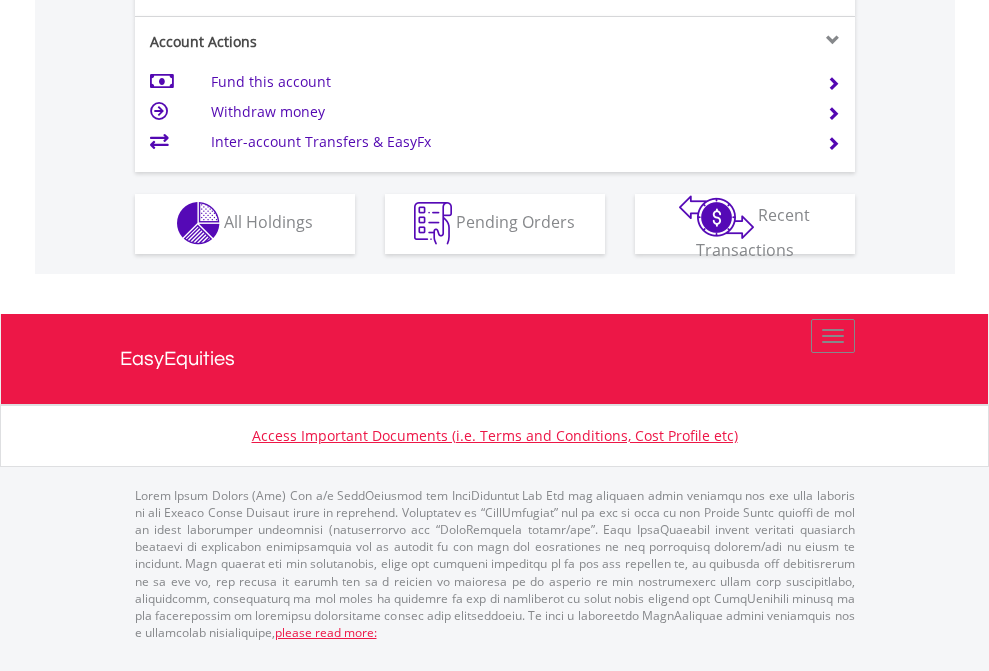click on "Investment types" at bounding box center (706, -353) 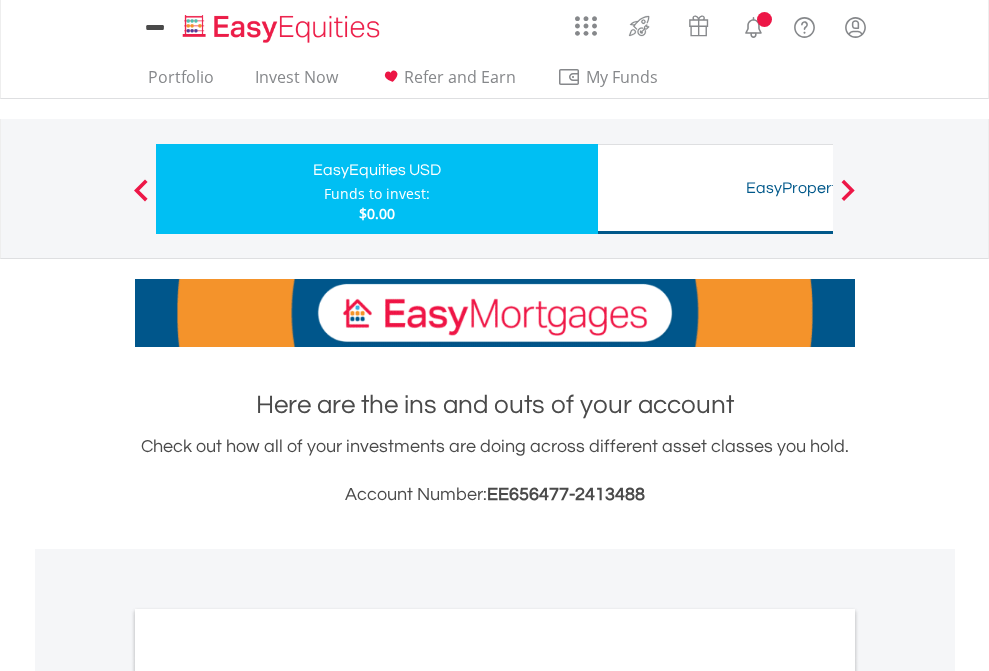 scroll, scrollTop: 0, scrollLeft: 0, axis: both 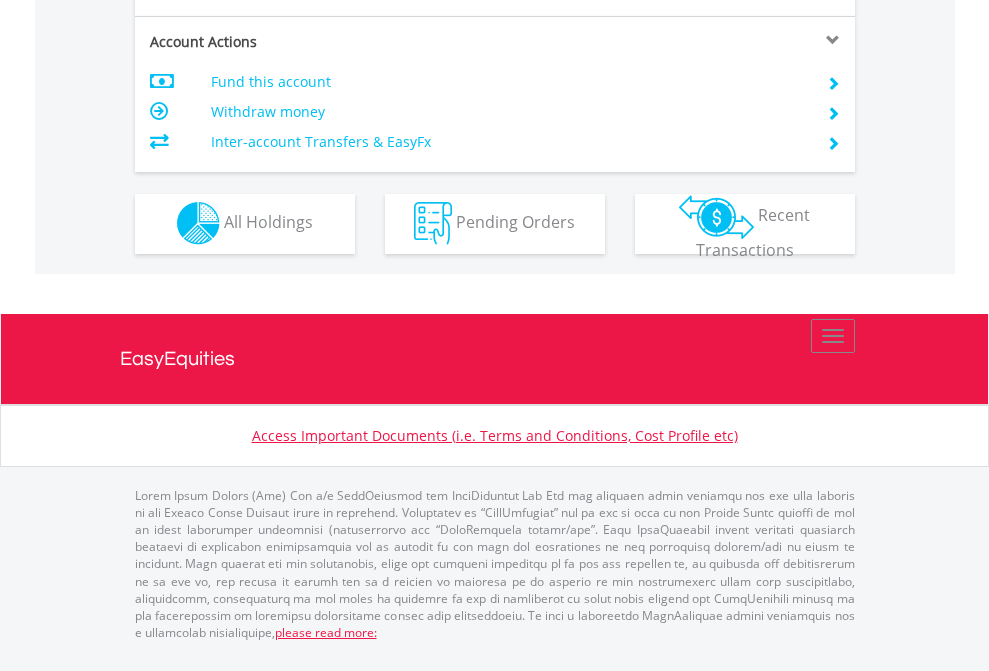 click on "Investment types" at bounding box center [706, -353] 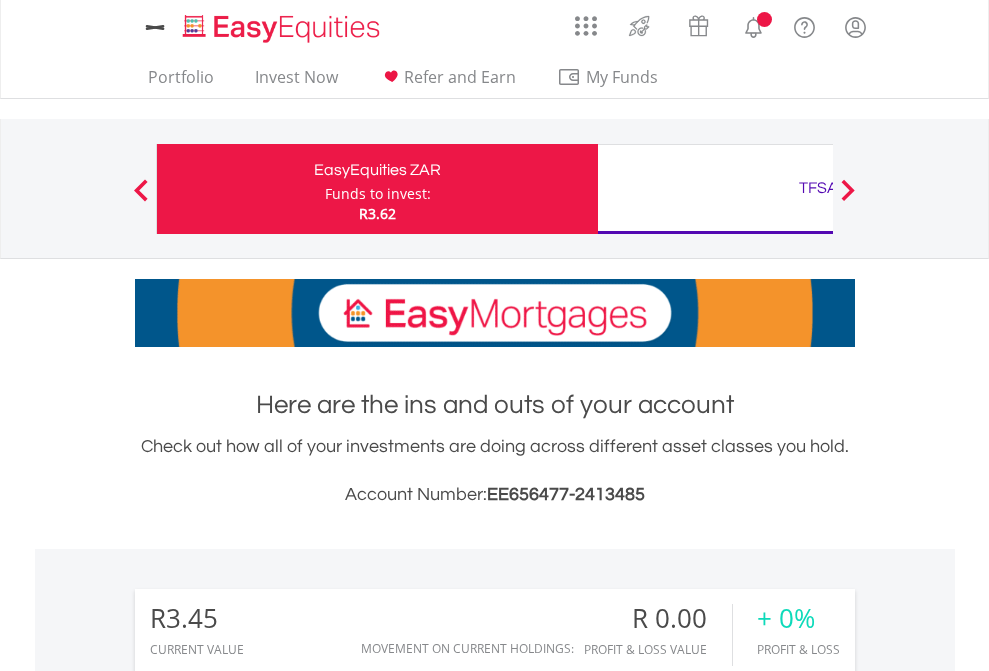 scroll, scrollTop: 0, scrollLeft: 0, axis: both 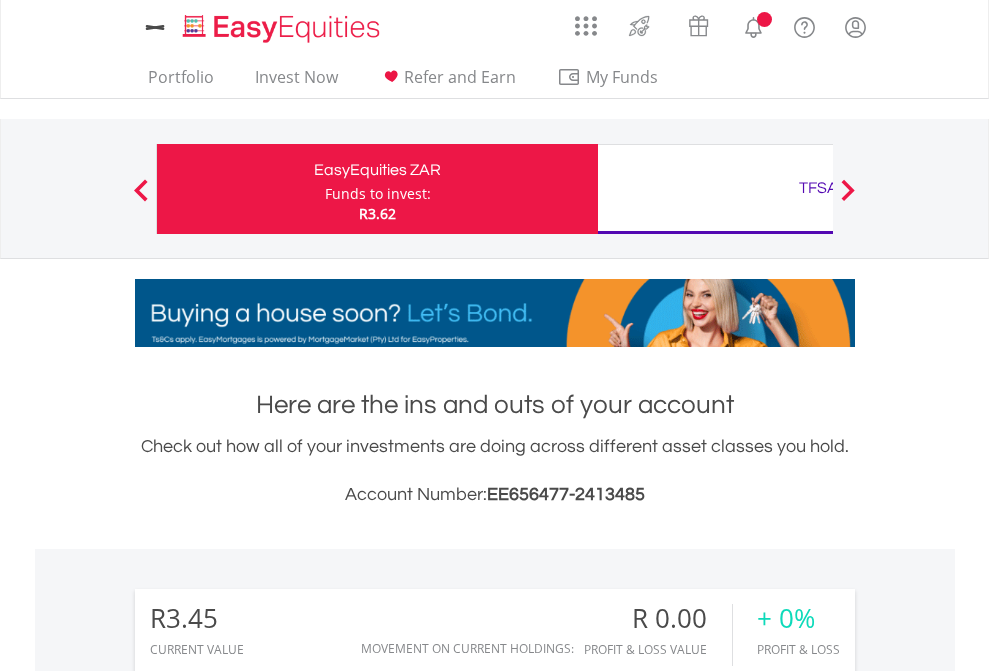 click on "All Holdings" at bounding box center (268, 1466) 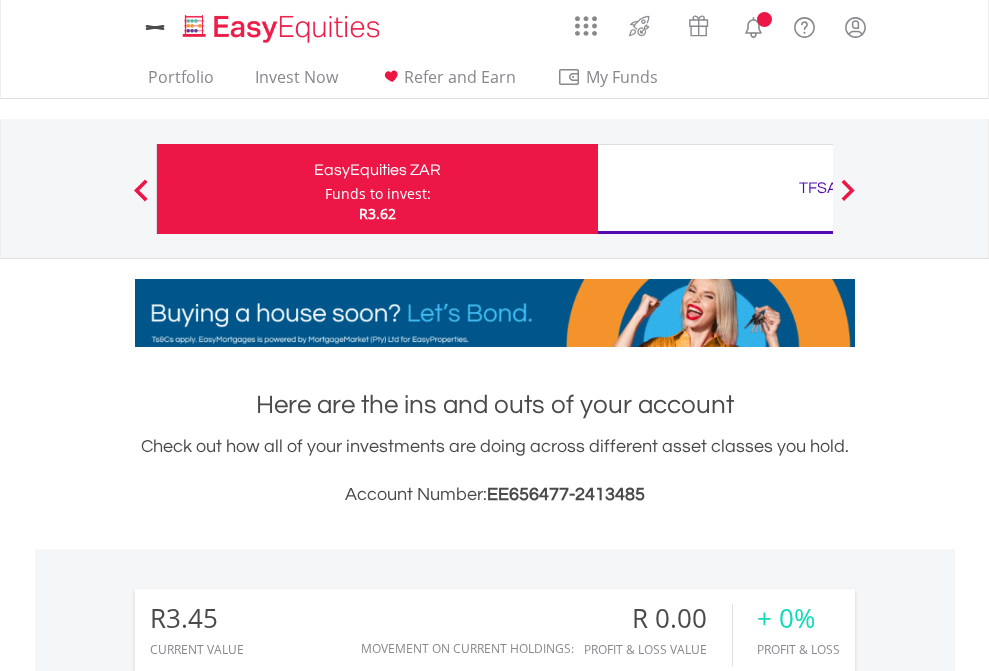 scroll, scrollTop: 192, scrollLeft: 314, axis: both 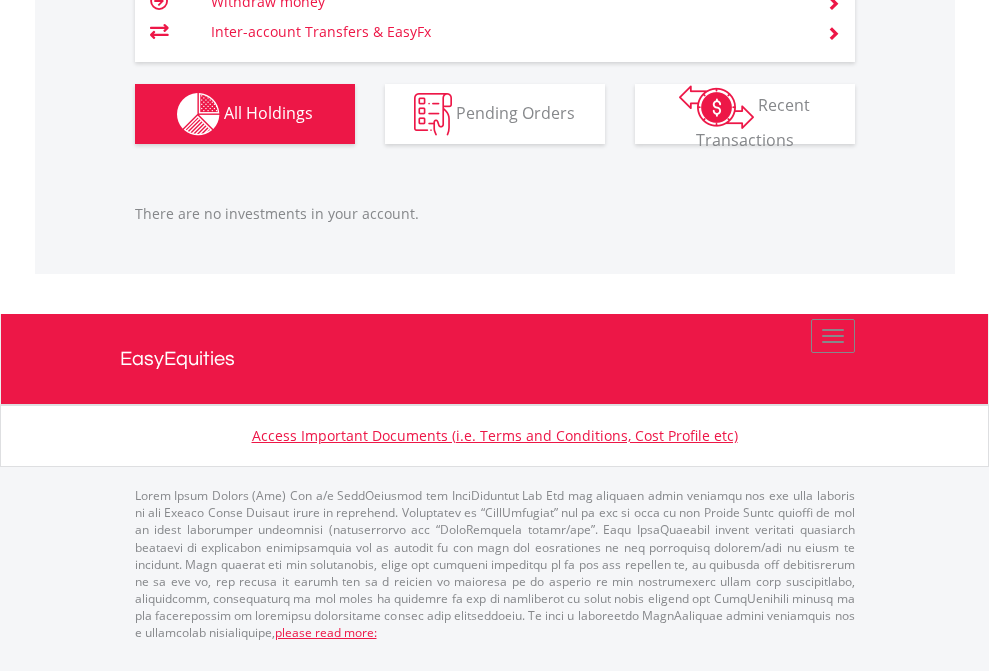 click on "TFSA" at bounding box center [818, -1166] 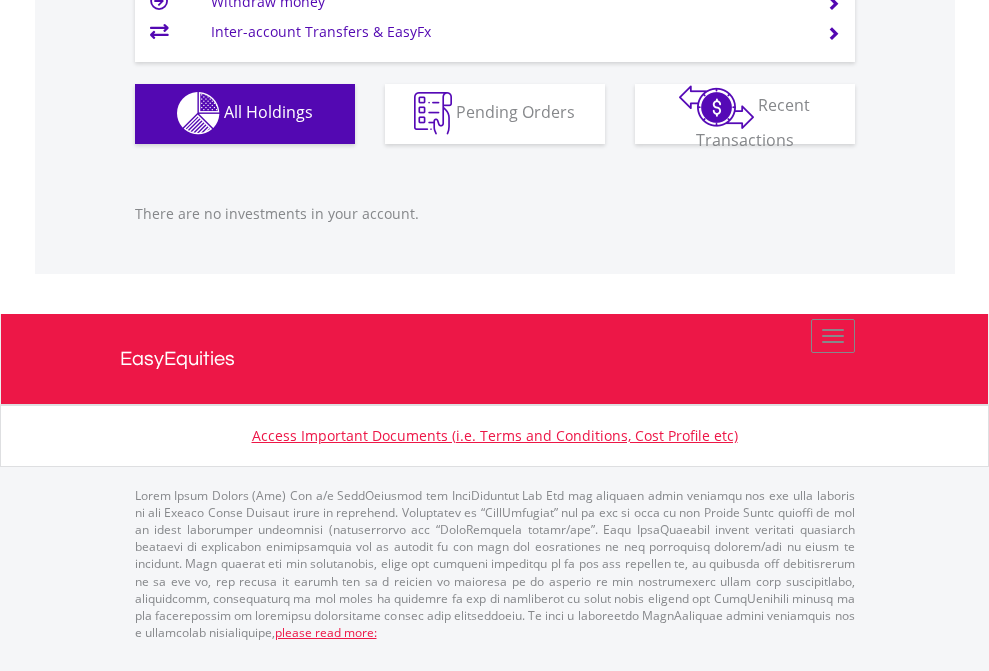 scroll, scrollTop: 1980, scrollLeft: 0, axis: vertical 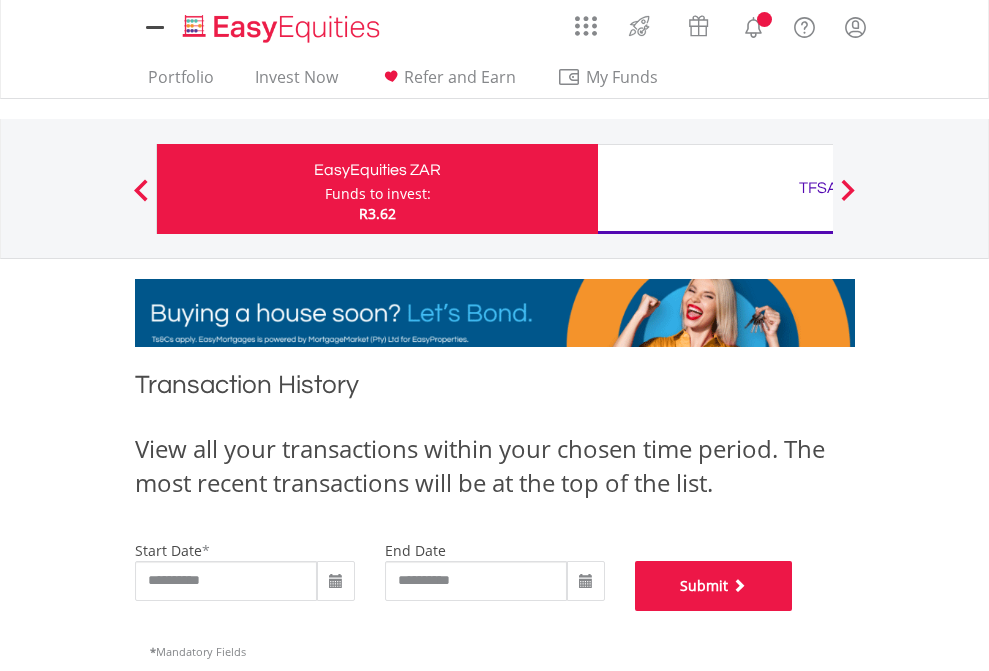 click on "Submit" at bounding box center [714, 586] 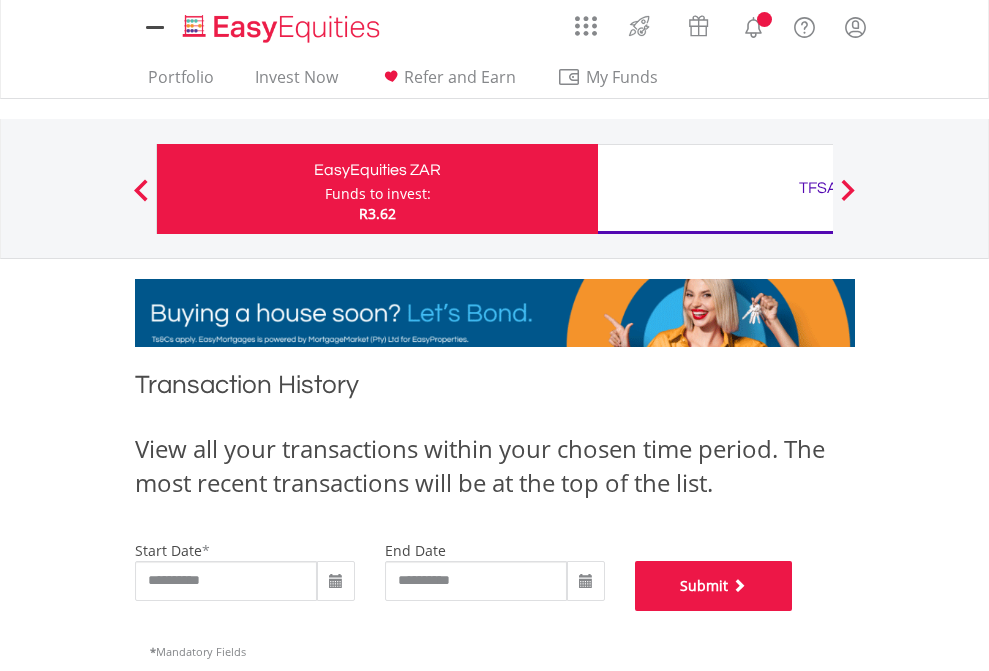 scroll, scrollTop: 811, scrollLeft: 0, axis: vertical 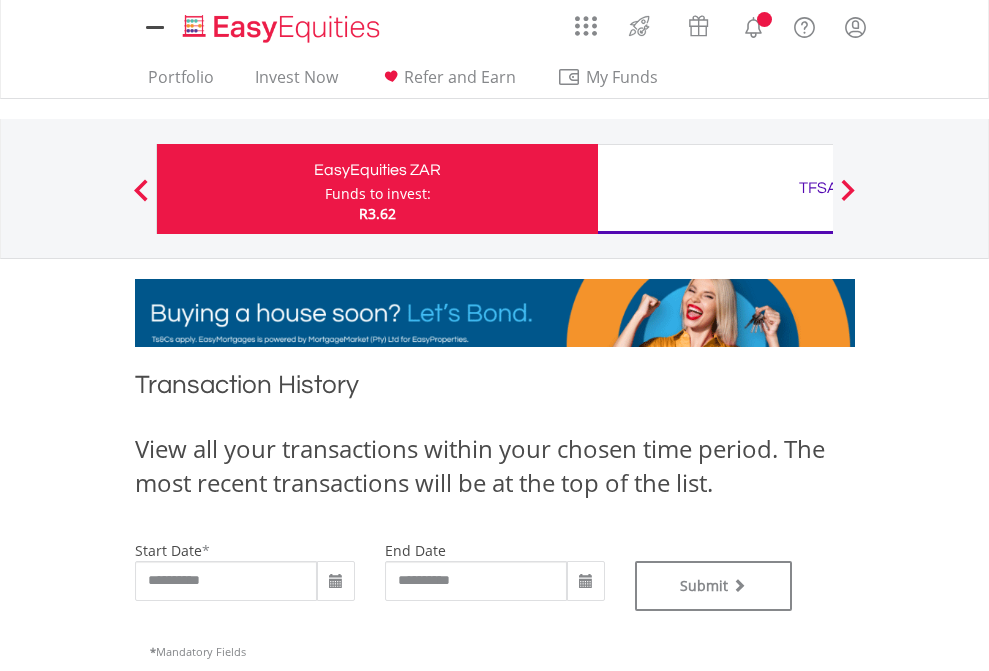 click on "TFSA" at bounding box center (818, 188) 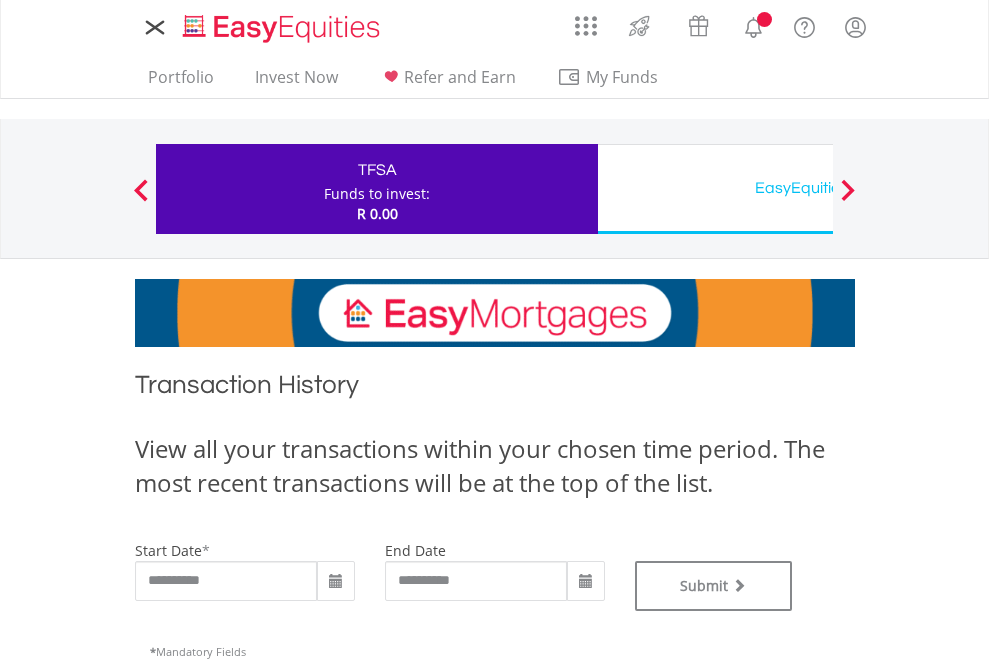 scroll, scrollTop: 0, scrollLeft: 0, axis: both 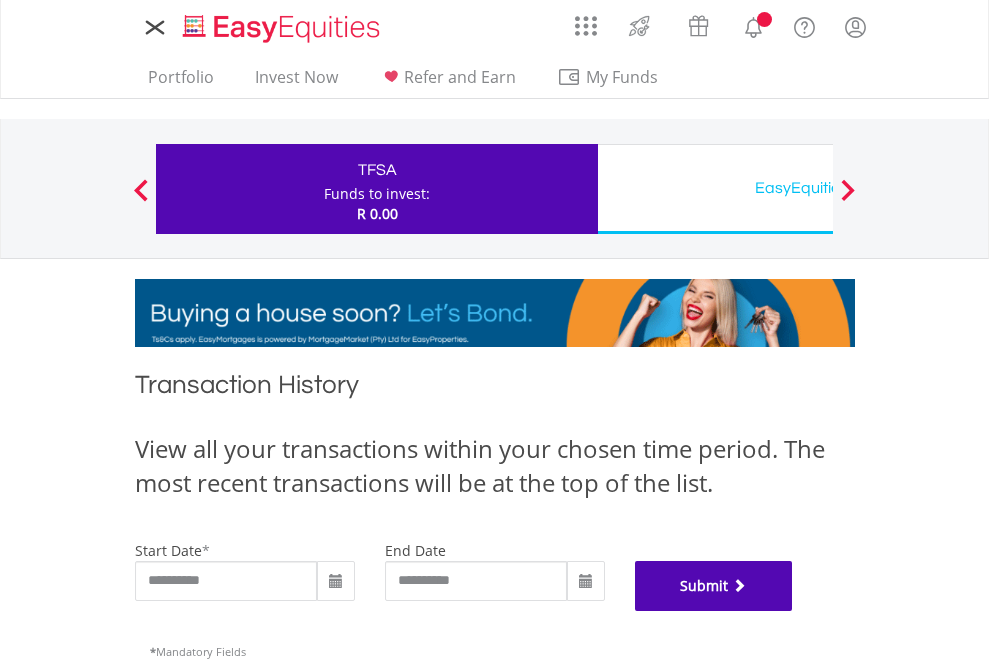 click on "Submit" at bounding box center [714, 586] 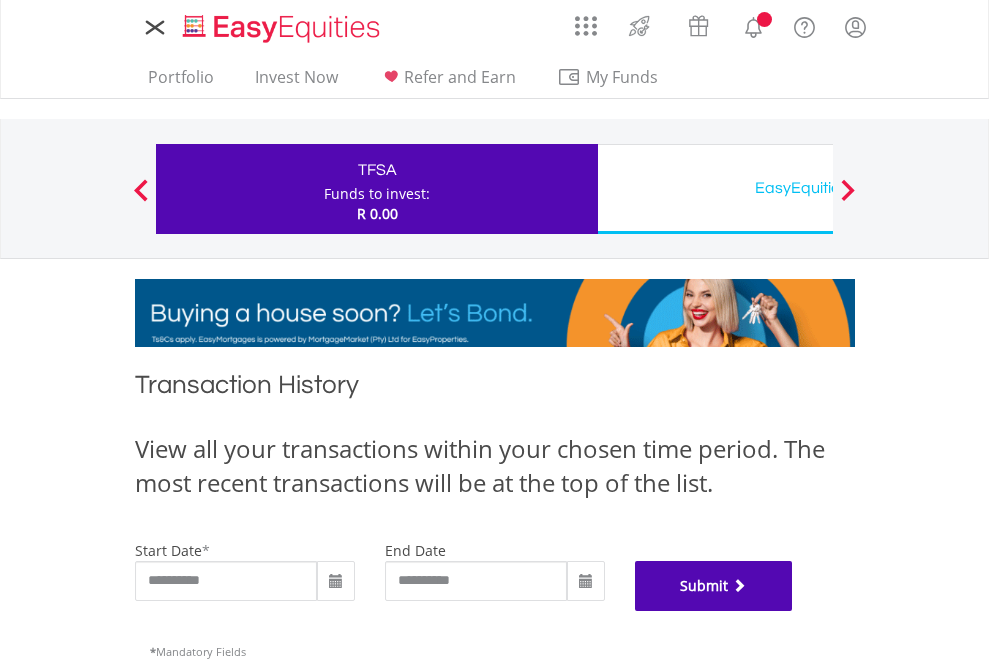 scroll, scrollTop: 811, scrollLeft: 0, axis: vertical 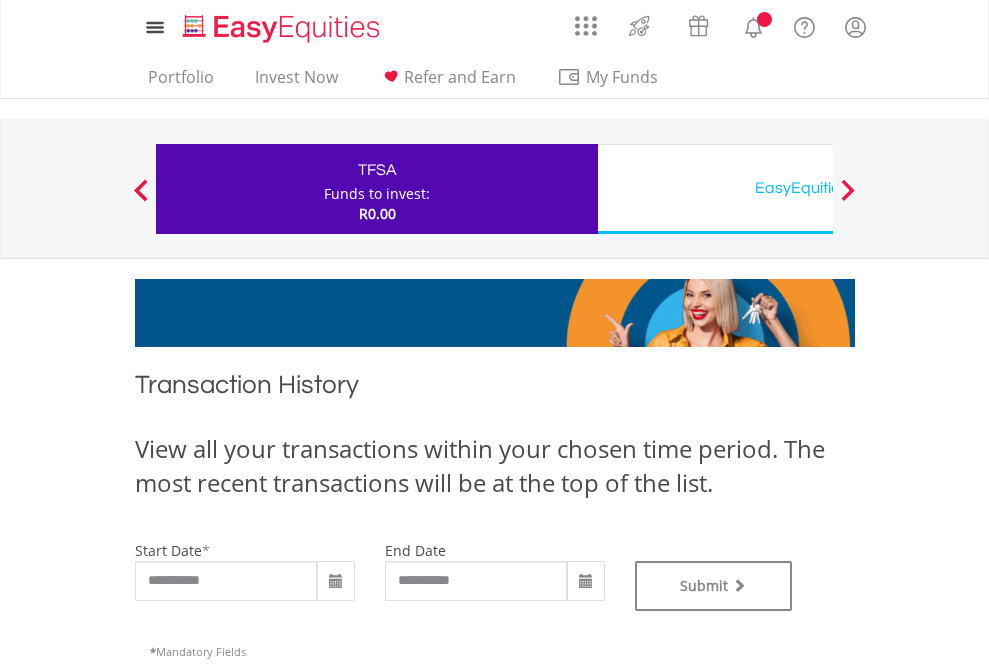 click on "EasyEquities USD" at bounding box center [818, 188] 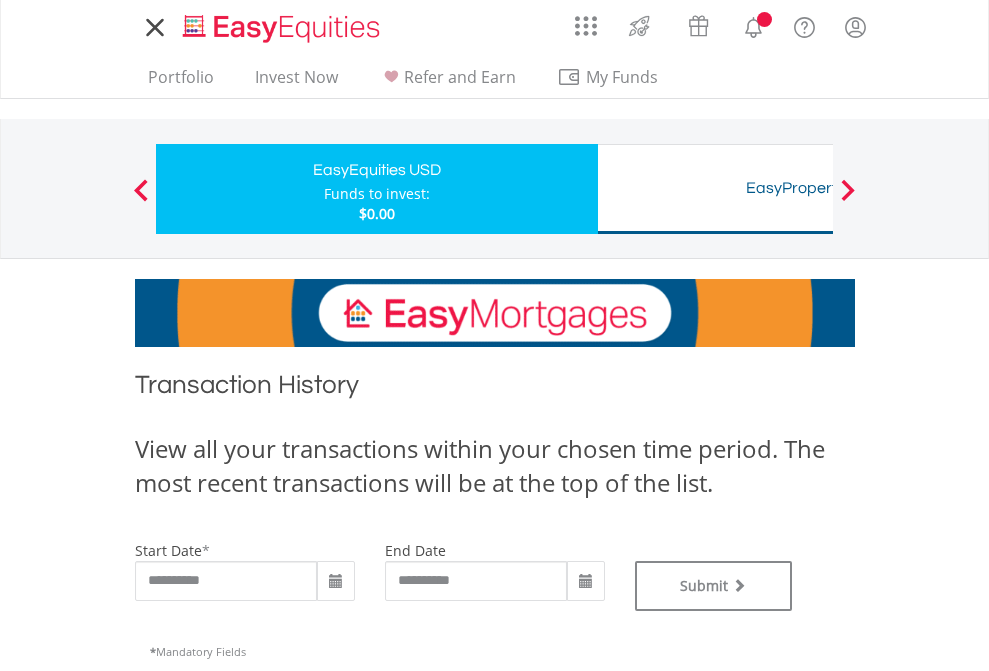 scroll, scrollTop: 0, scrollLeft: 0, axis: both 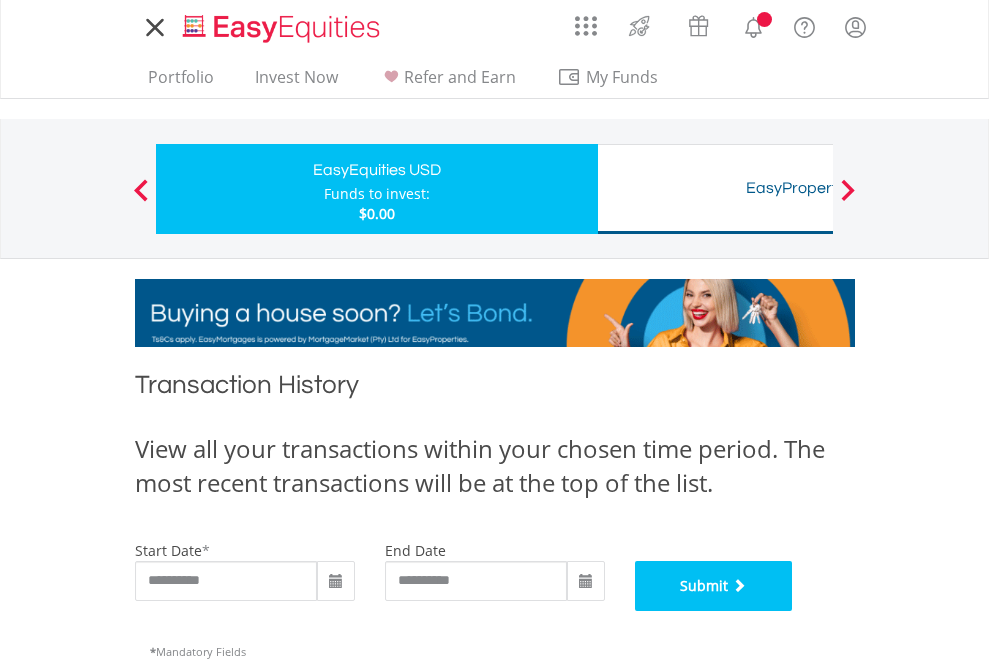 click on "Submit" at bounding box center (714, 586) 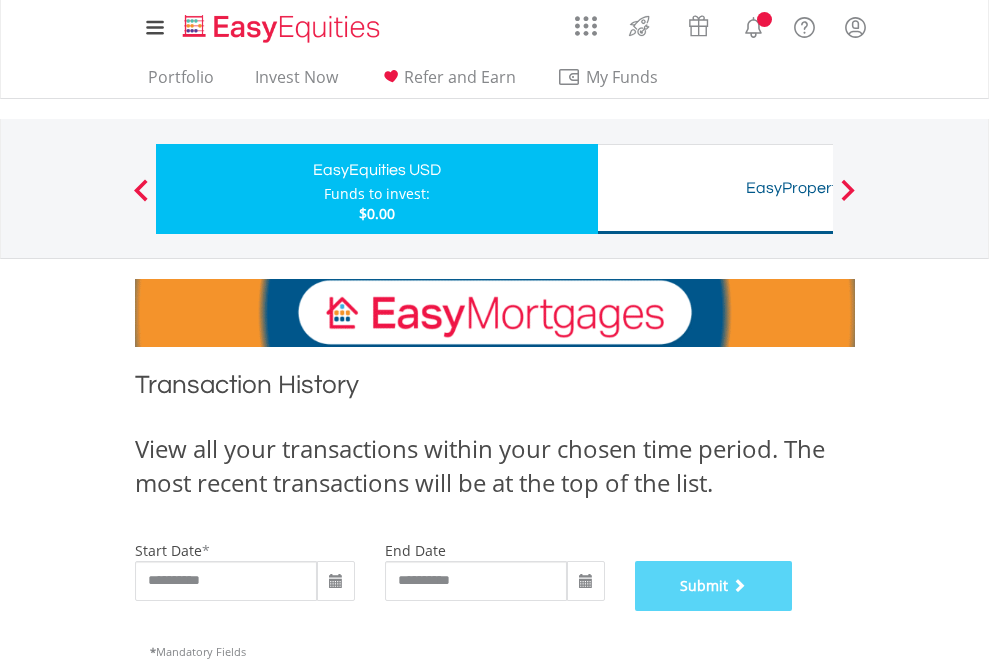 scroll, scrollTop: 811, scrollLeft: 0, axis: vertical 